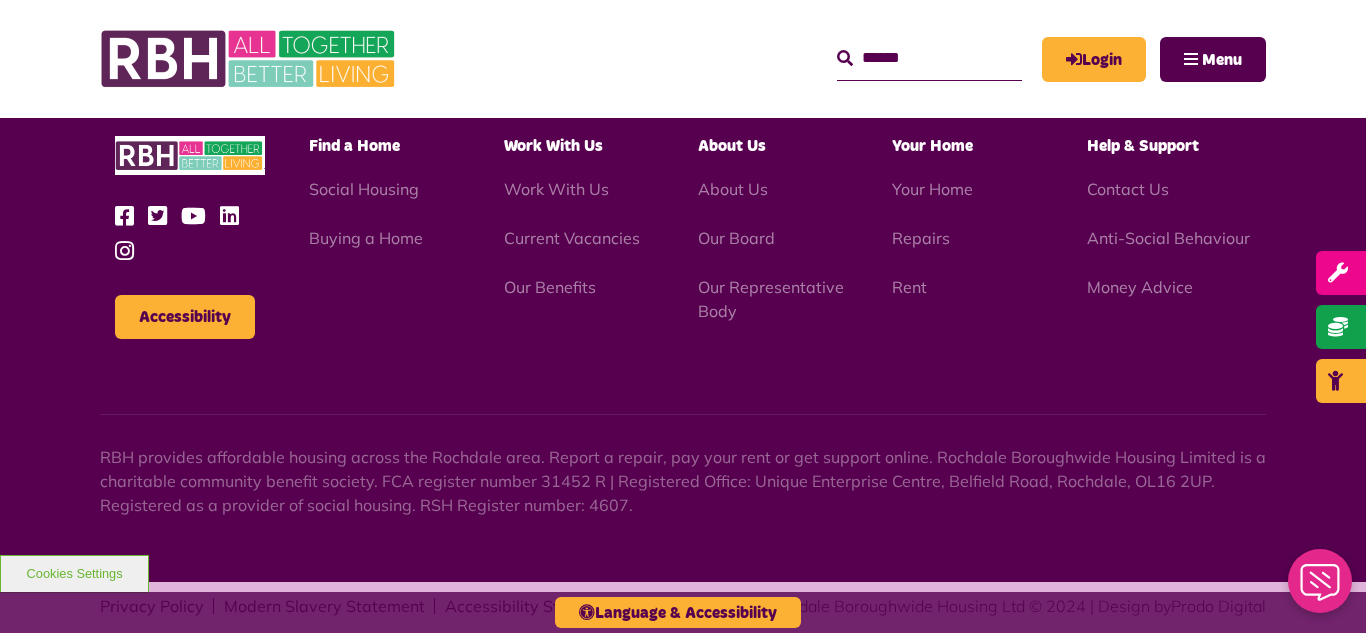 scroll, scrollTop: 0, scrollLeft: 0, axis: both 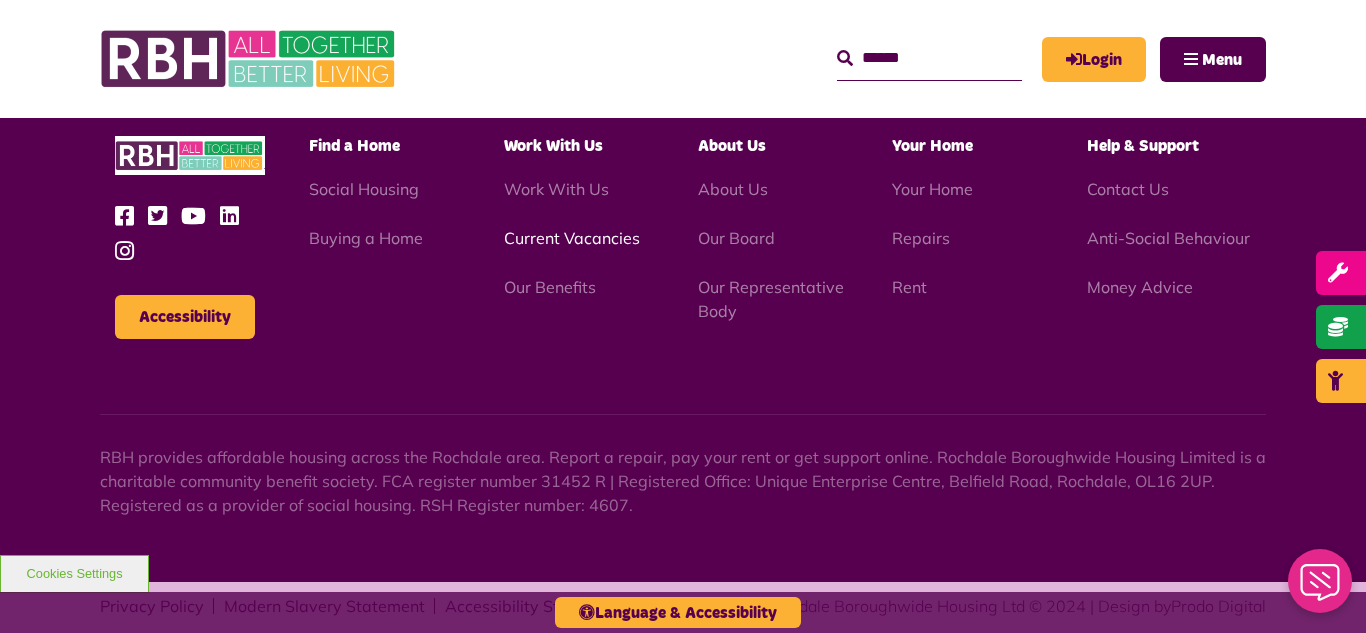 click on "Current Vacancies" at bounding box center (572, 238) 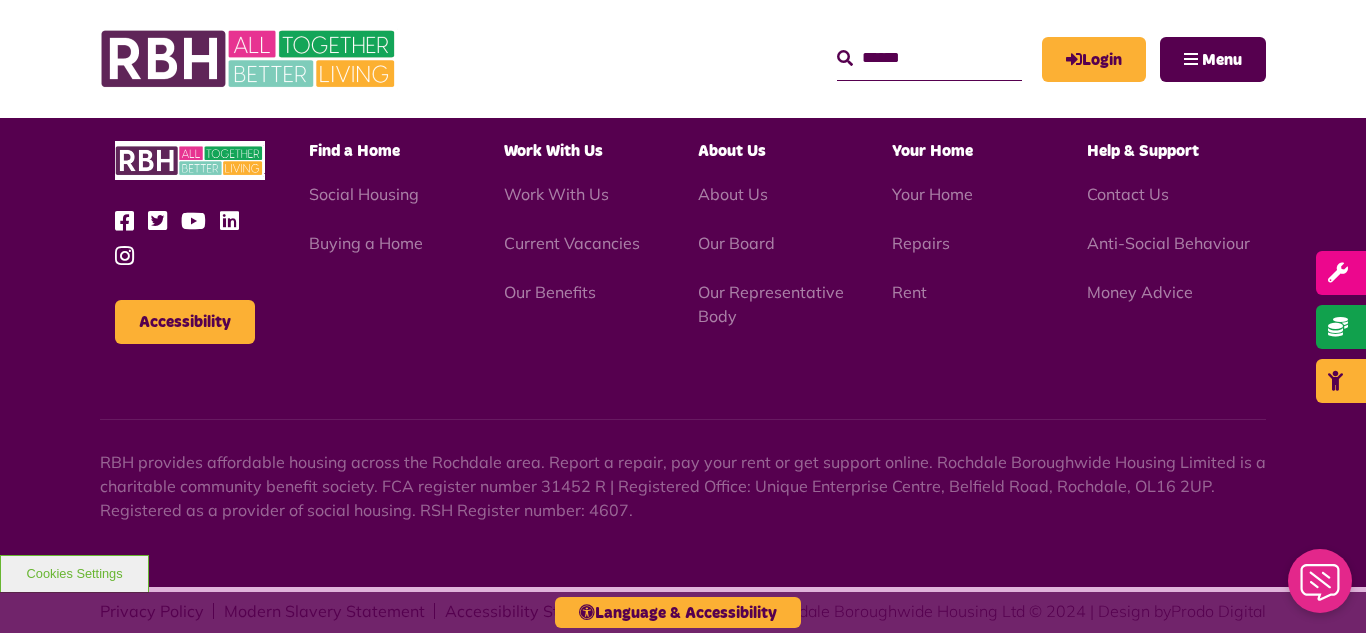 scroll, scrollTop: 2886, scrollLeft: 0, axis: vertical 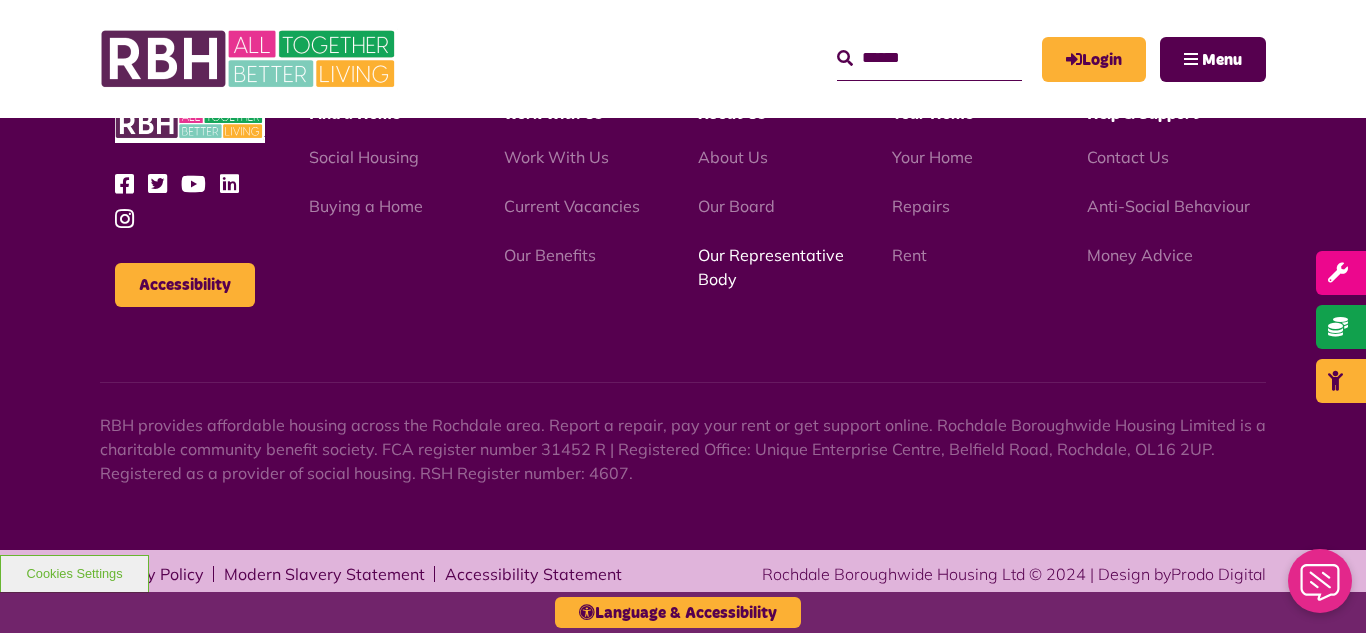 click on "Our Representative Body" at bounding box center (771, 267) 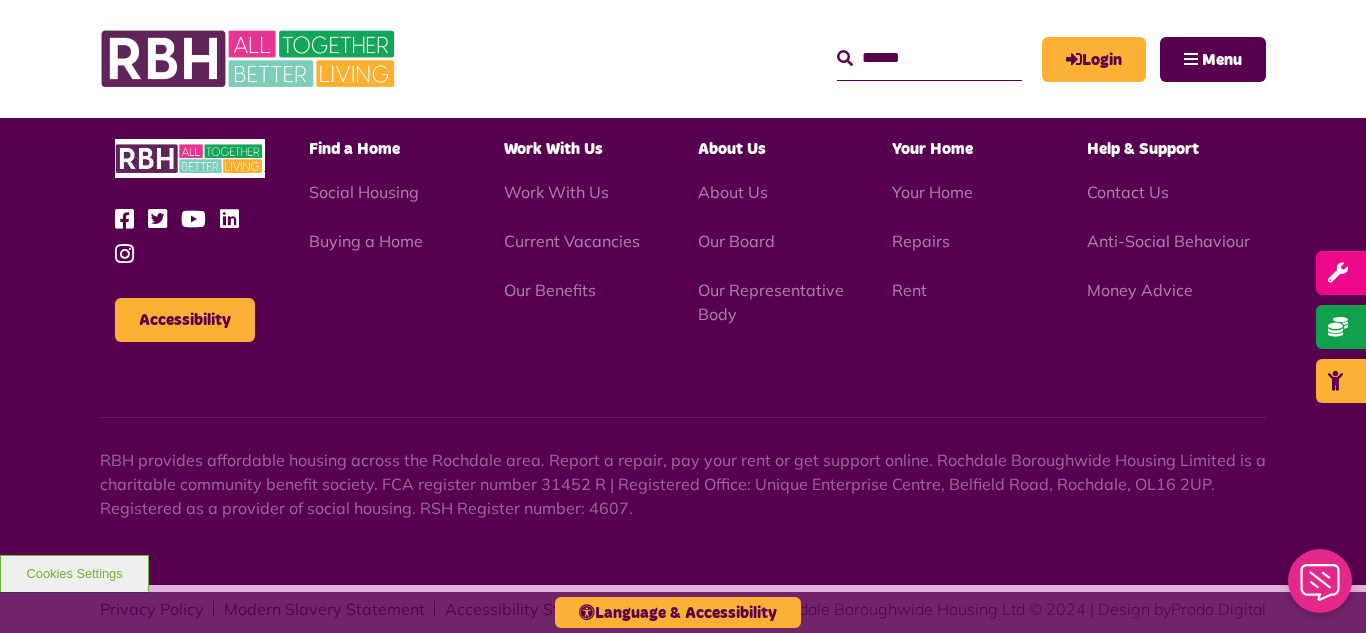 scroll, scrollTop: 5806, scrollLeft: 0, axis: vertical 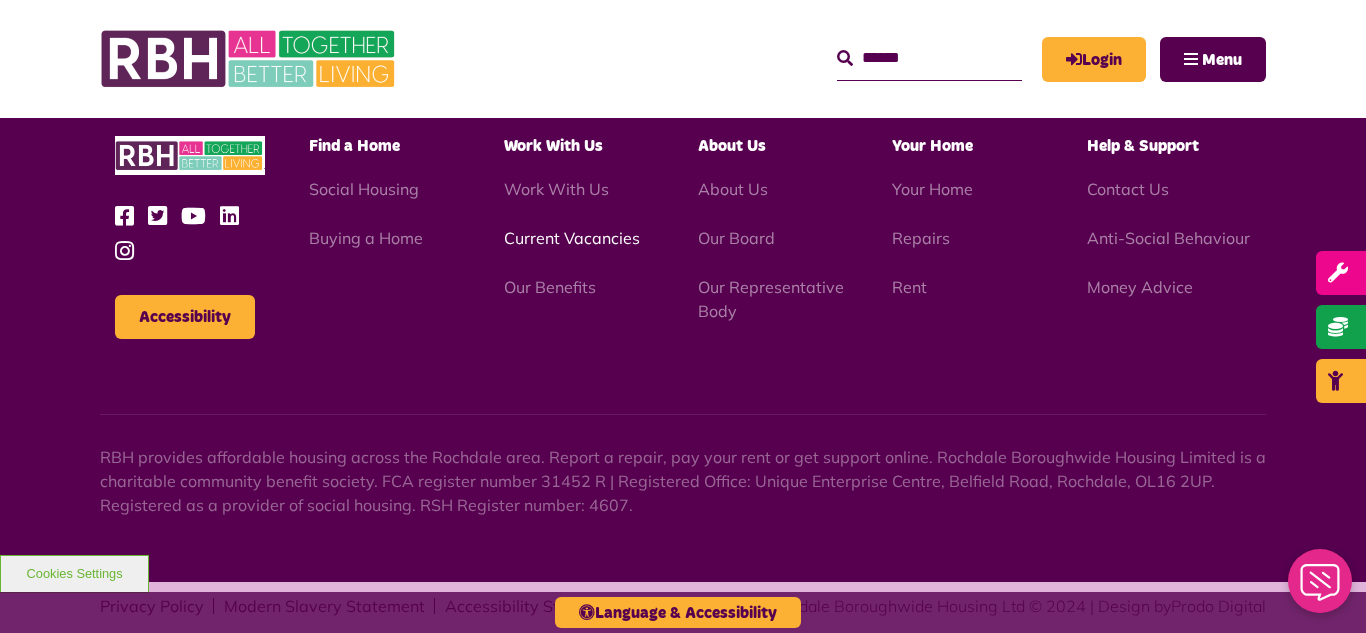 click on "Current Vacancies" at bounding box center (572, 238) 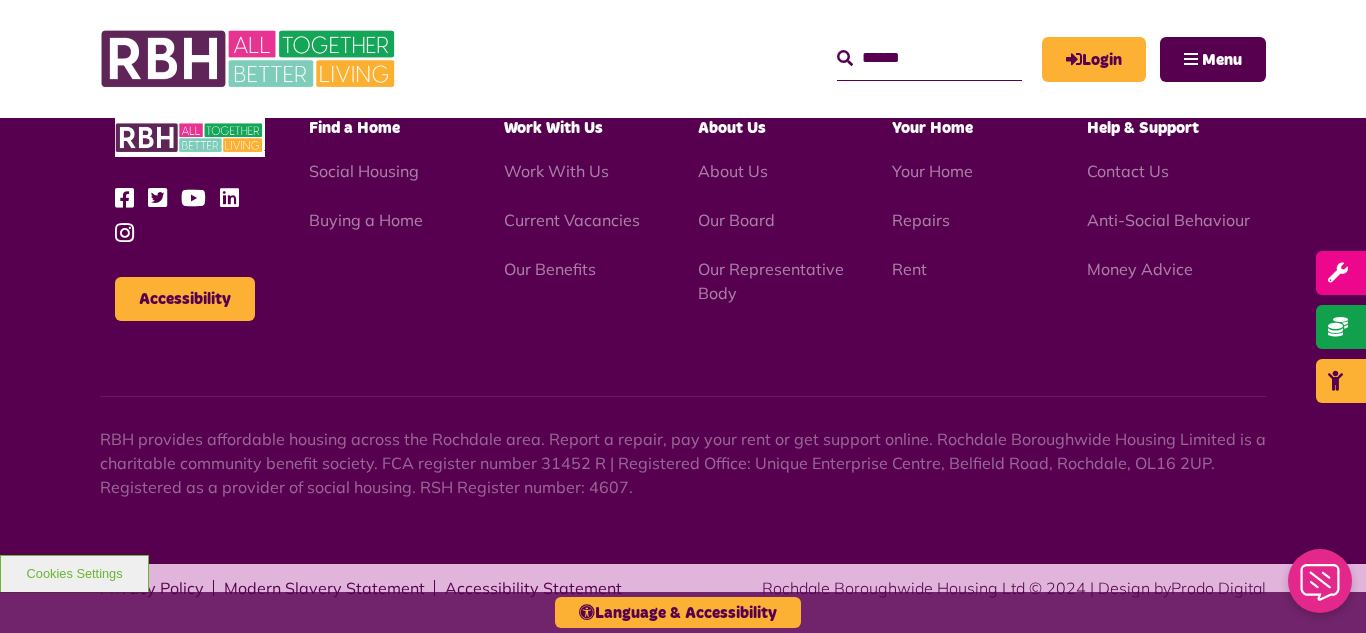 scroll, scrollTop: 2886, scrollLeft: 0, axis: vertical 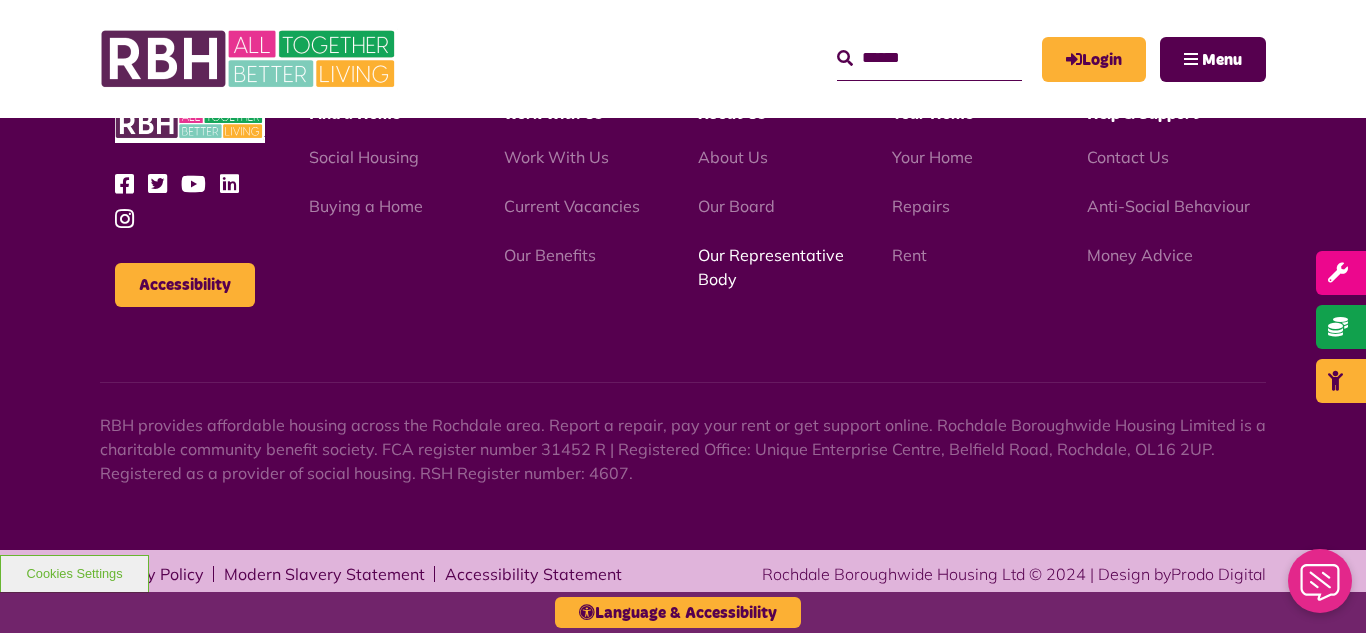 click on "Our Representative Body" at bounding box center (771, 267) 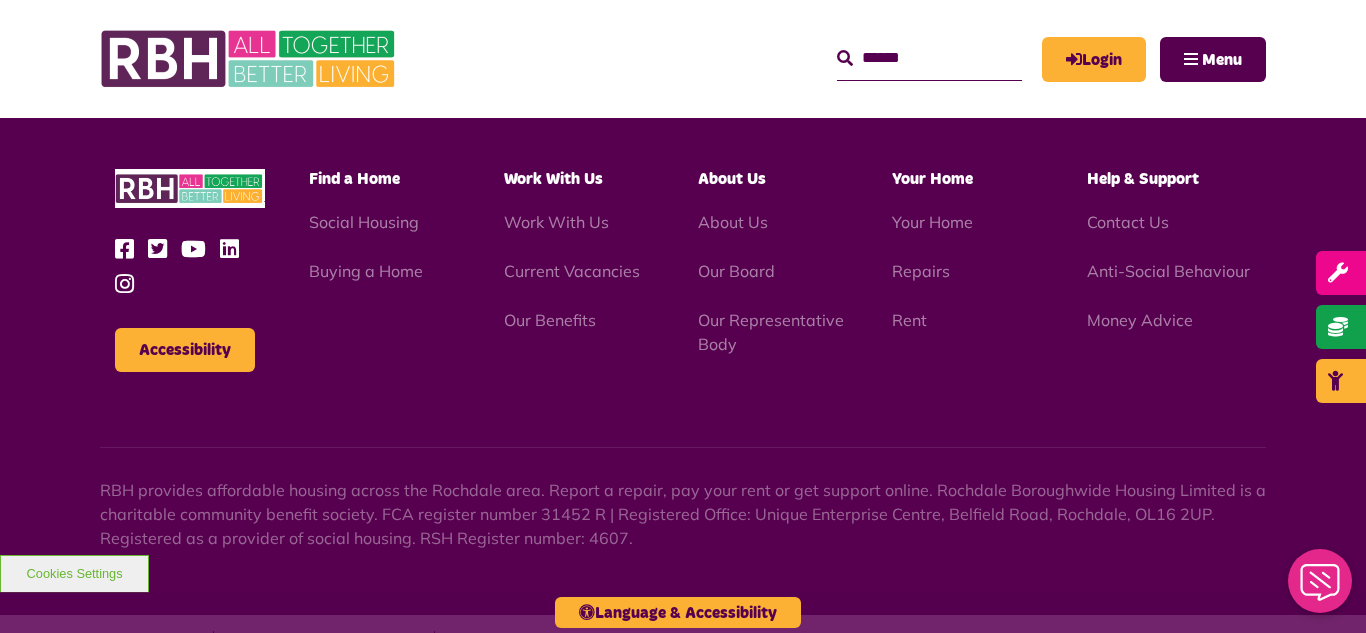 scroll, scrollTop: 5806, scrollLeft: 0, axis: vertical 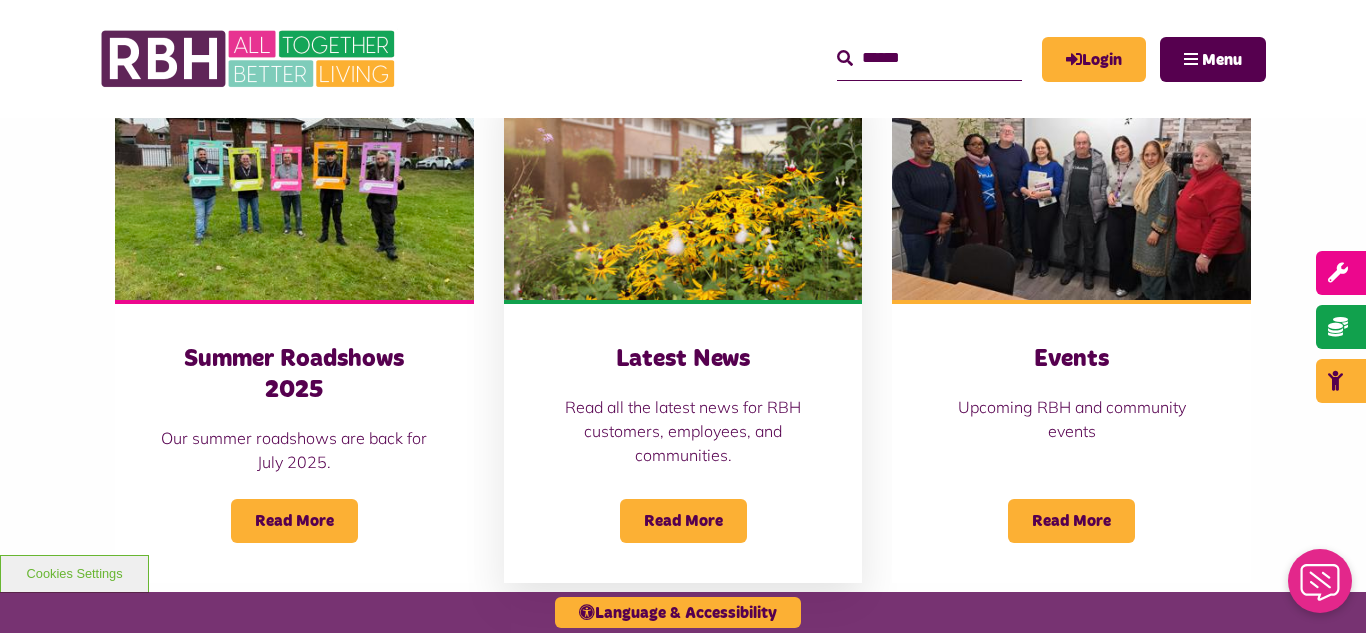 click at bounding box center (683, 188) 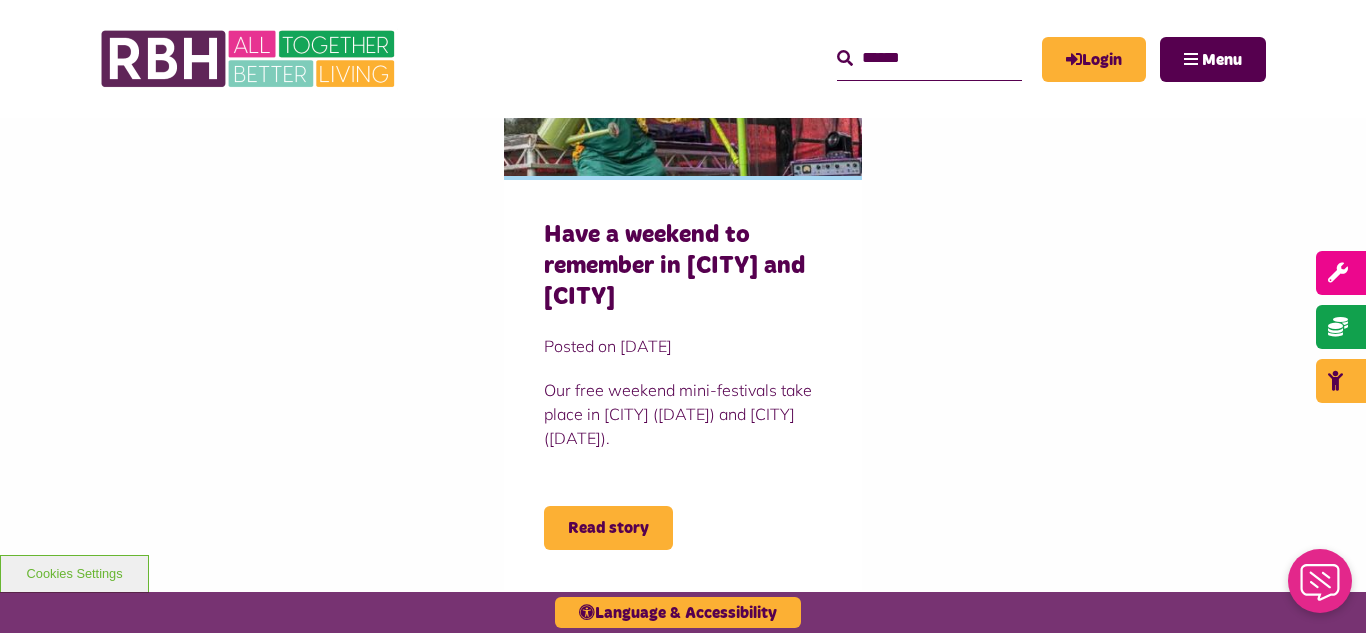 scroll, scrollTop: 1520, scrollLeft: 0, axis: vertical 